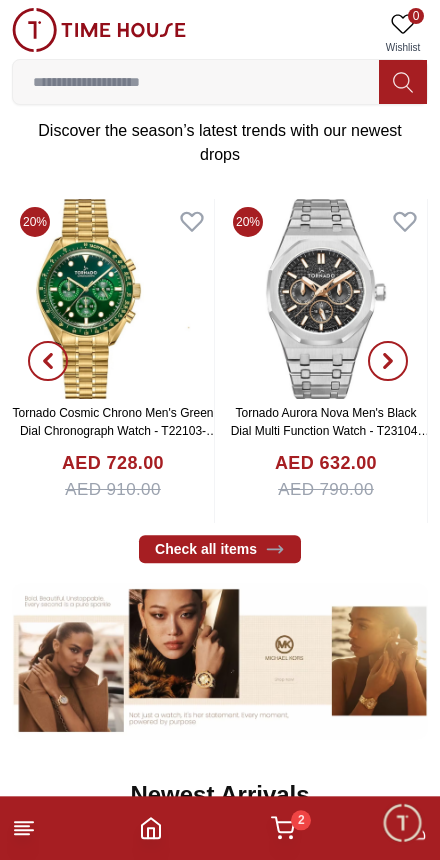 scroll, scrollTop: 393, scrollLeft: 0, axis: vertical 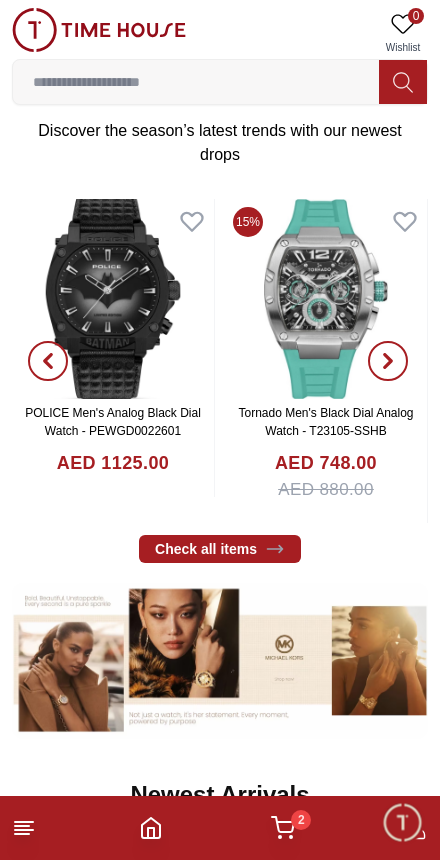 click at bounding box center [196, 82] 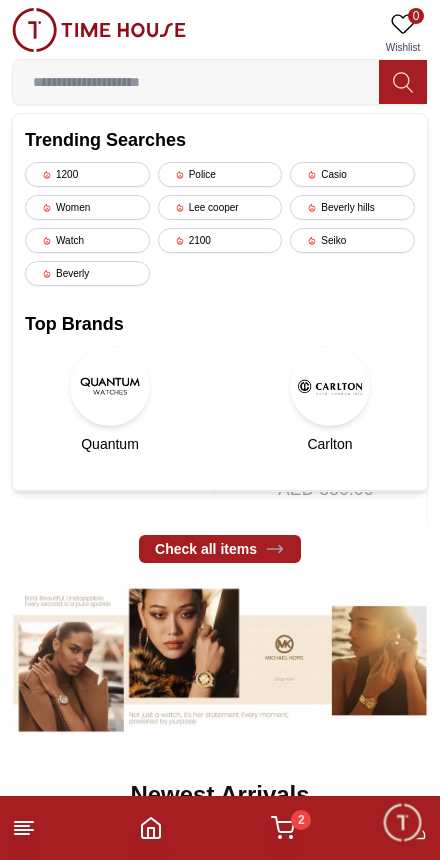 scroll, scrollTop: 254, scrollLeft: 0, axis: vertical 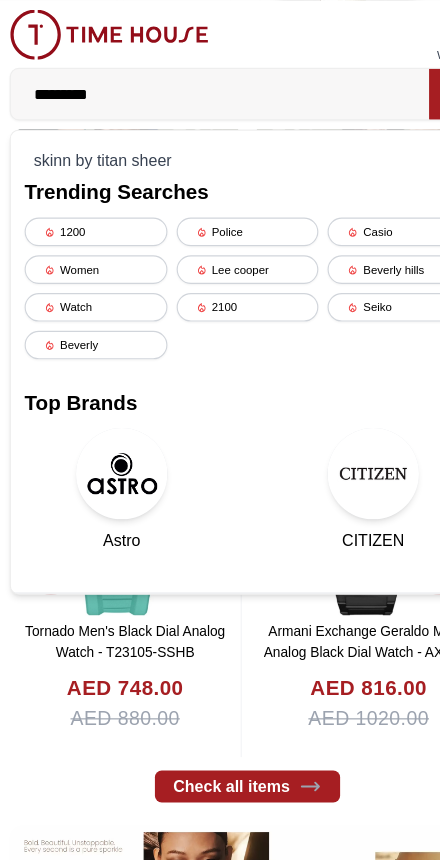 type on "**********" 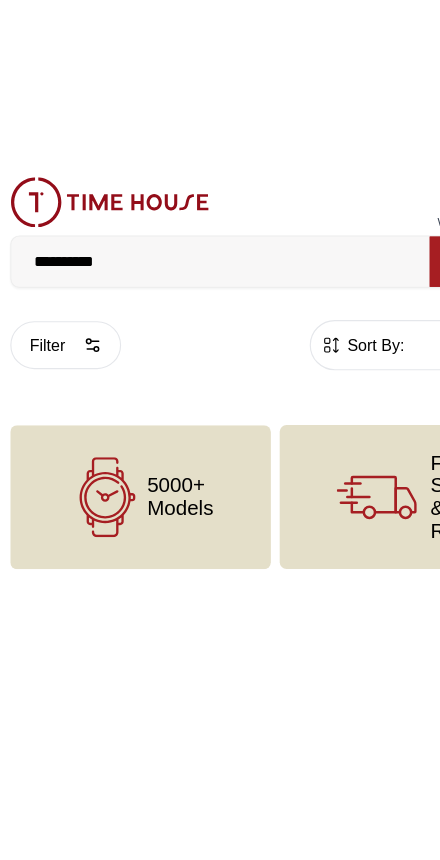 scroll, scrollTop: 0, scrollLeft: 0, axis: both 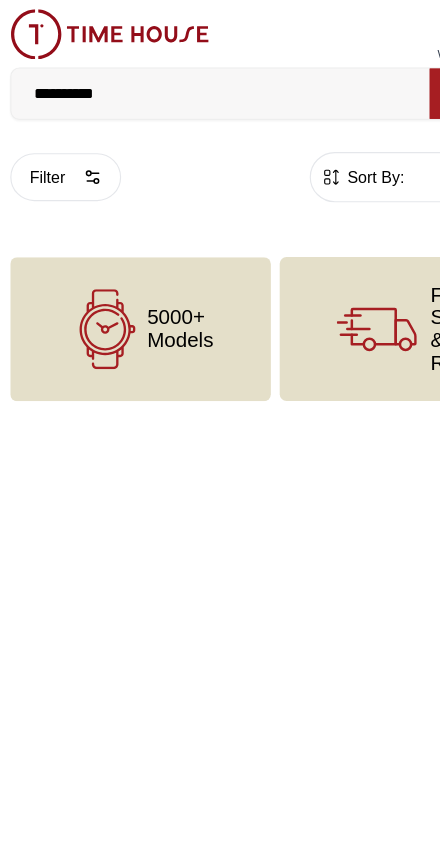 click 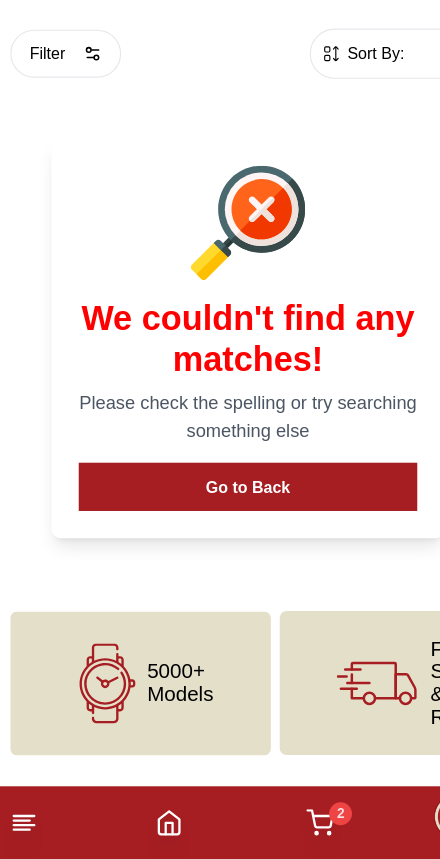 click on "2" at bounding box center (220, 828) 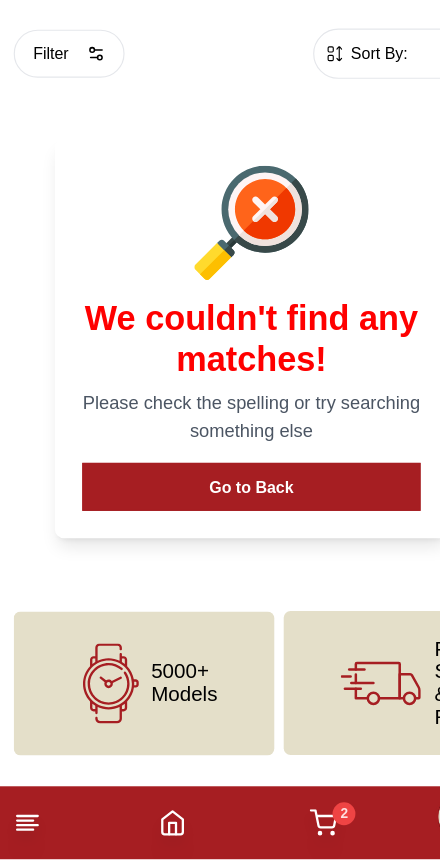 click 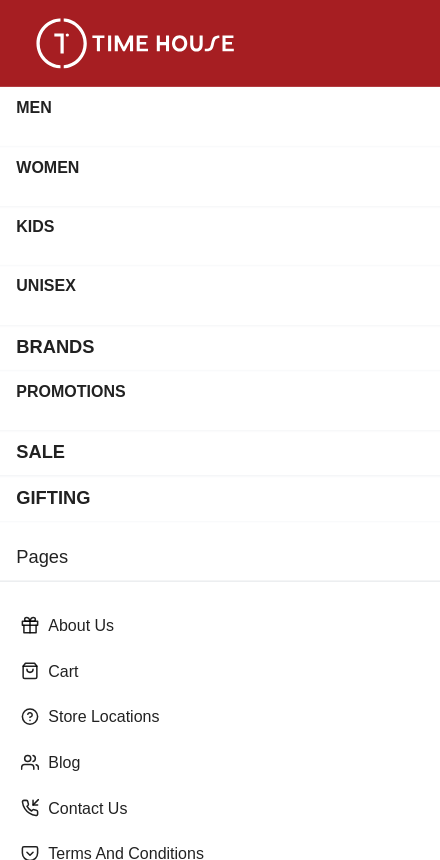 click on "MEN" at bounding box center [31, 102] 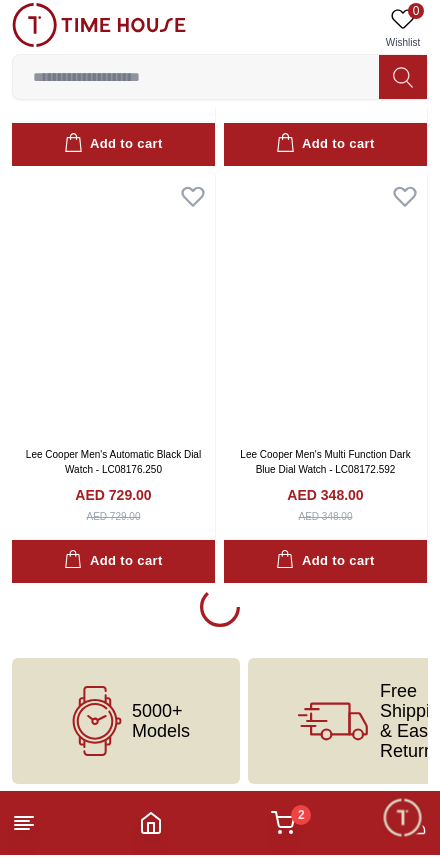 scroll, scrollTop: 3773, scrollLeft: 0, axis: vertical 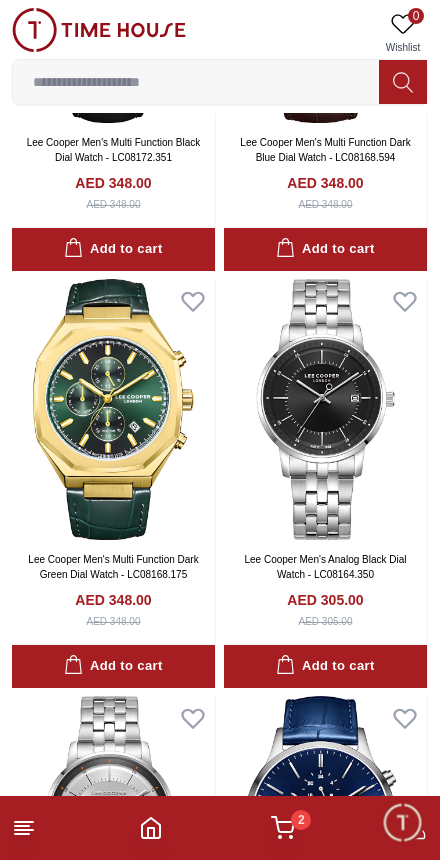 click at bounding box center (325, 409) 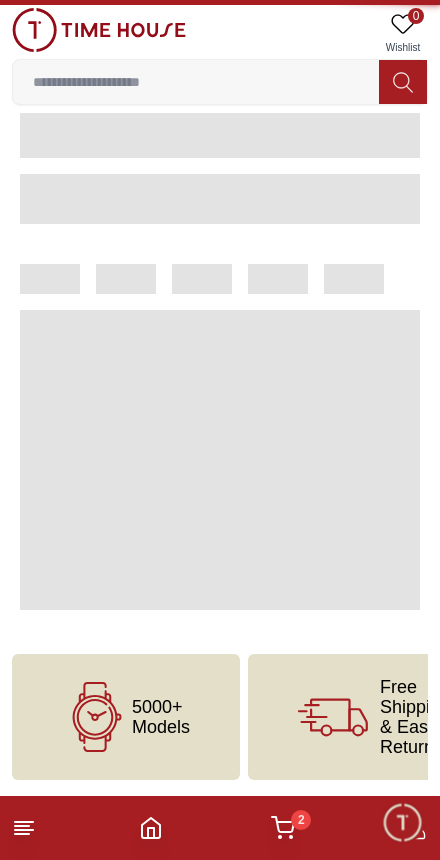scroll, scrollTop: 0, scrollLeft: 0, axis: both 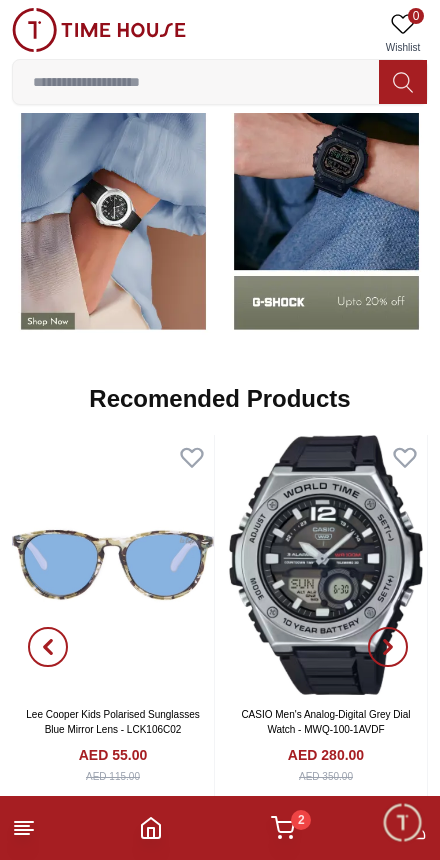 click at bounding box center (113, 184) 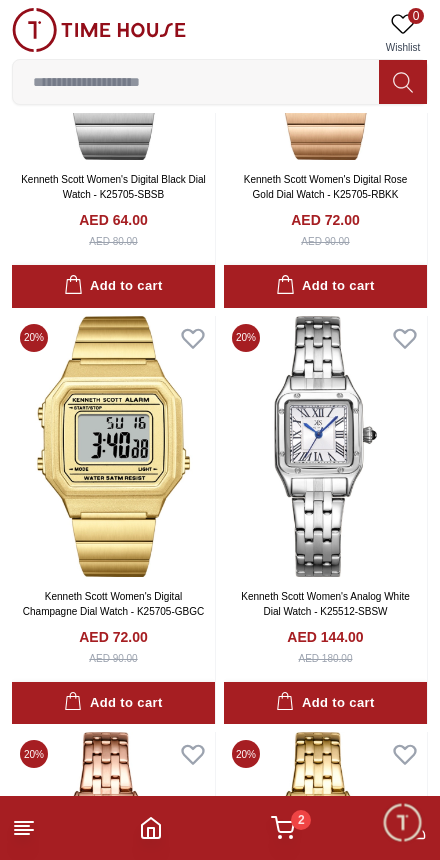 scroll, scrollTop: 880, scrollLeft: 0, axis: vertical 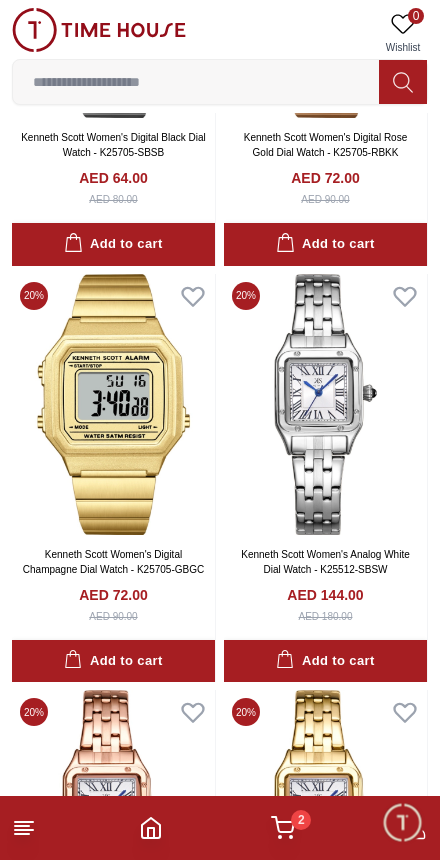 click at bounding box center (325, 404) 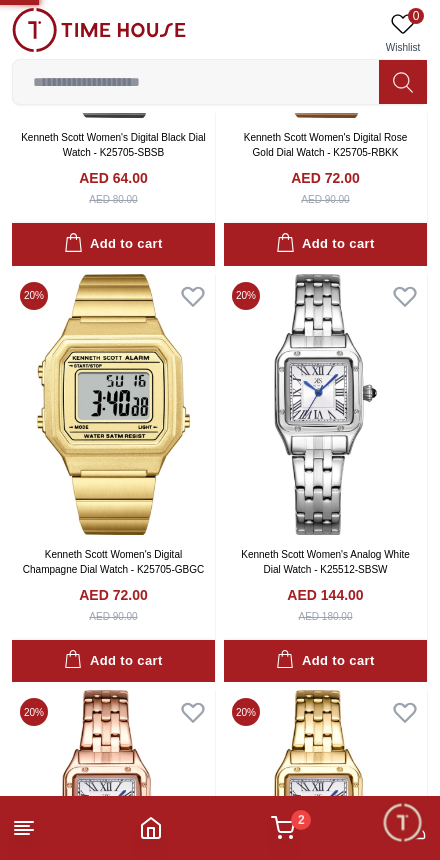 scroll, scrollTop: 0, scrollLeft: 0, axis: both 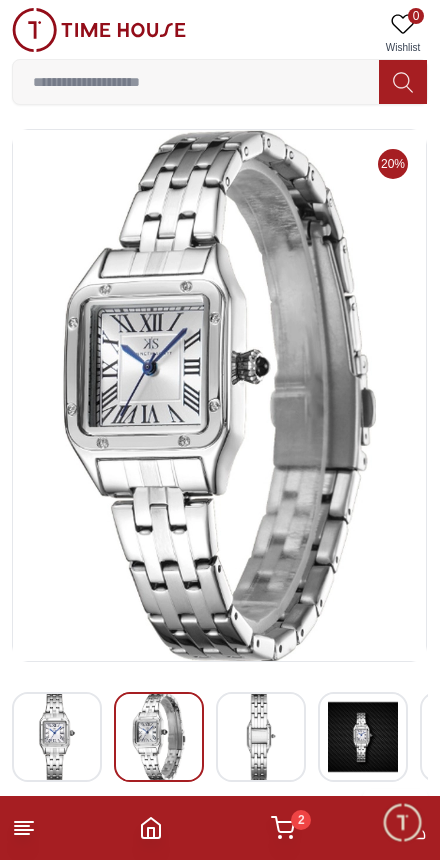 click at bounding box center (363, 737) 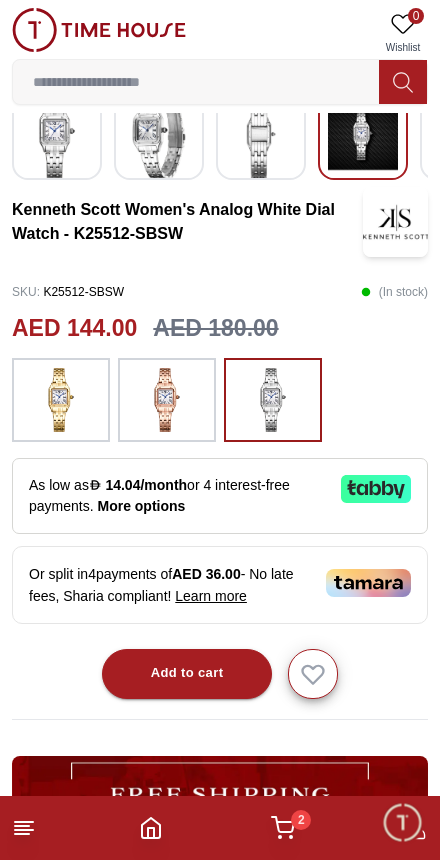 scroll, scrollTop: 611, scrollLeft: 0, axis: vertical 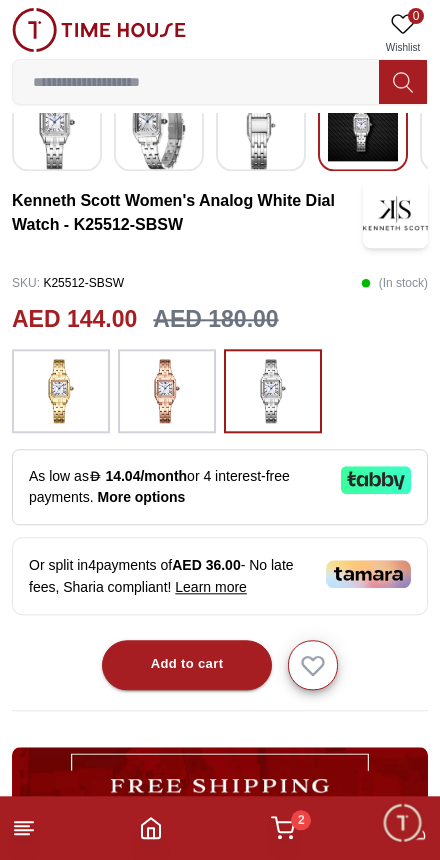 click on "Add to cart" at bounding box center [187, 665] 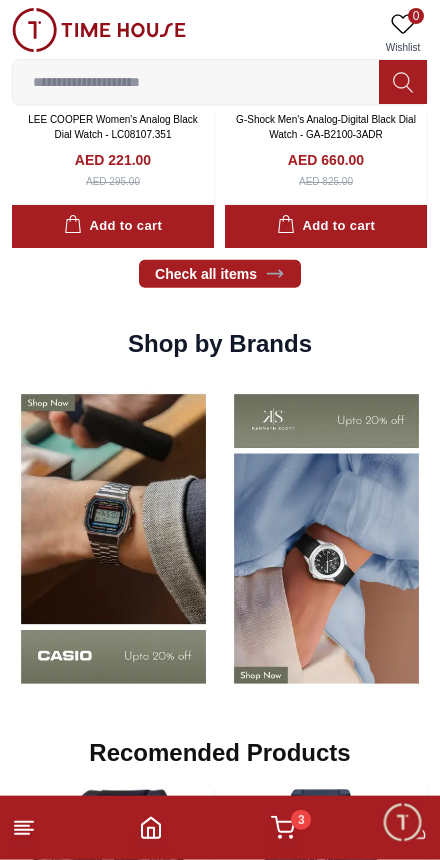 scroll, scrollTop: 1384, scrollLeft: 0, axis: vertical 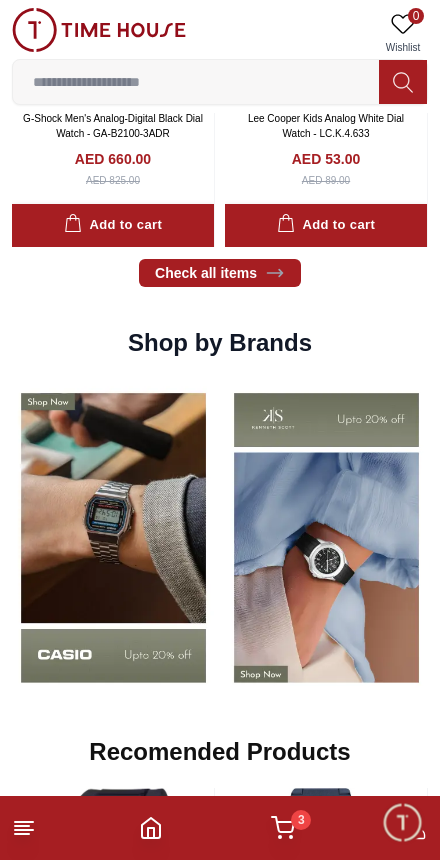 click at bounding box center (113, 537) 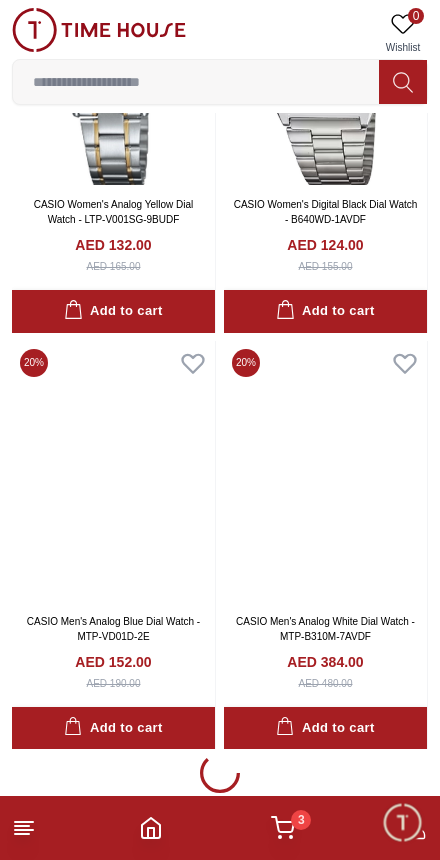 scroll, scrollTop: 4035, scrollLeft: 0, axis: vertical 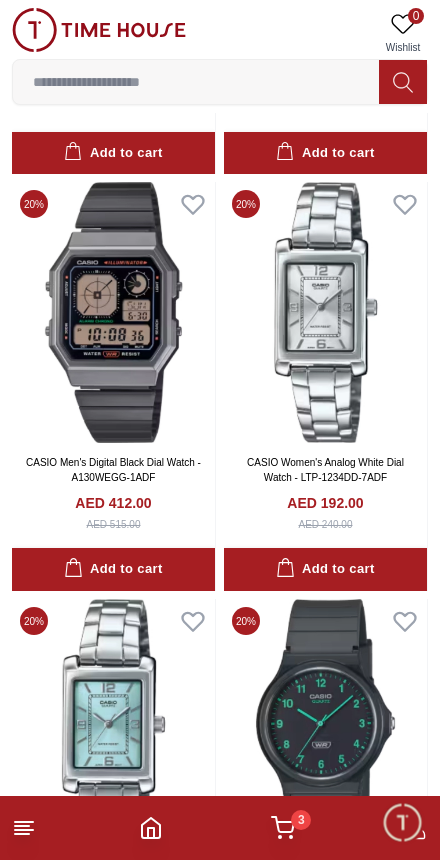 click at bounding box center [325, 312] 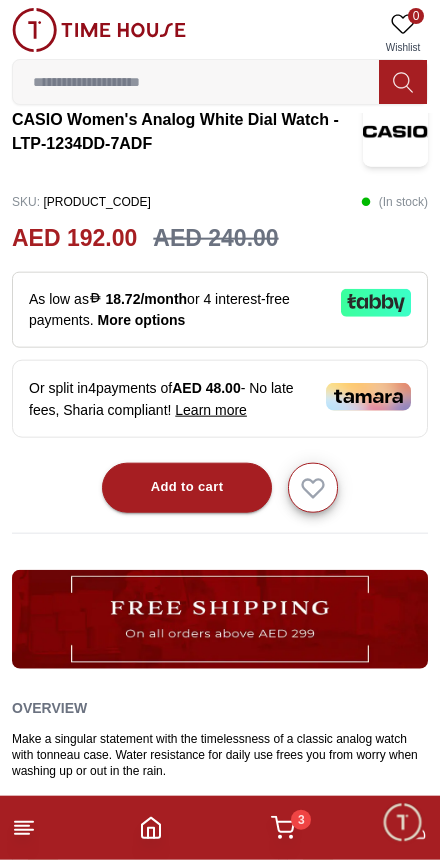 scroll, scrollTop: 700, scrollLeft: 0, axis: vertical 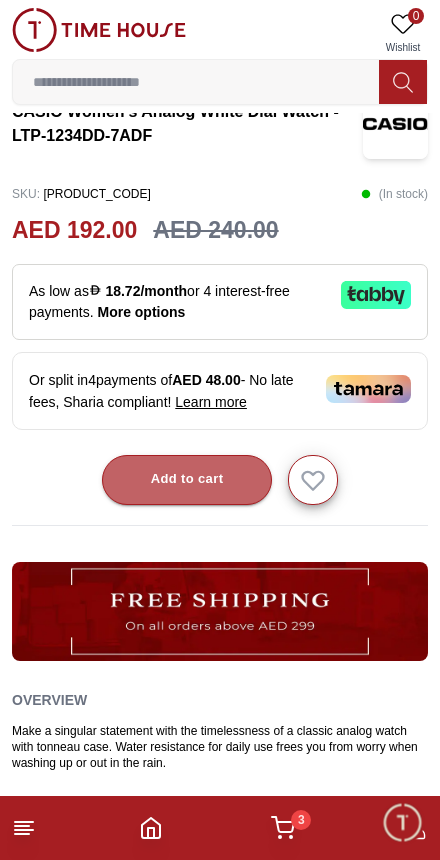 click on "Add to cart" at bounding box center [187, 479] 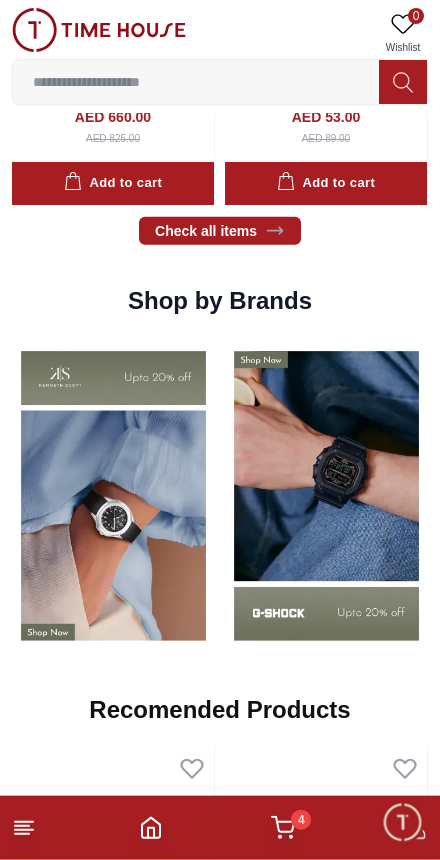 scroll, scrollTop: 1430, scrollLeft: 0, axis: vertical 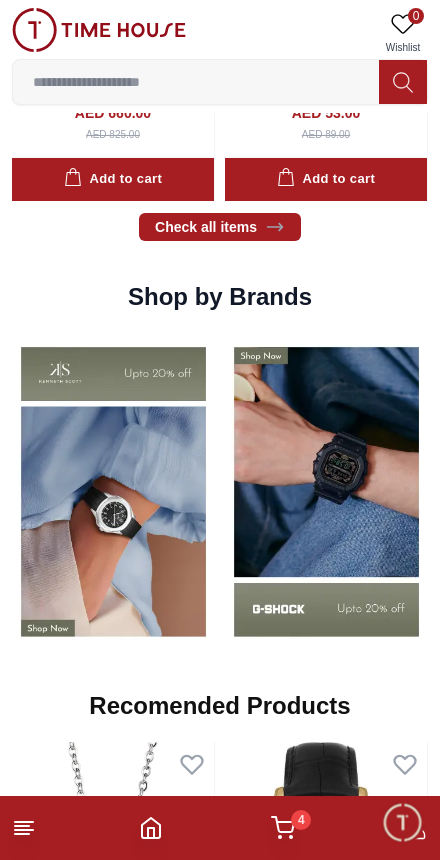 click at bounding box center [113, 491] 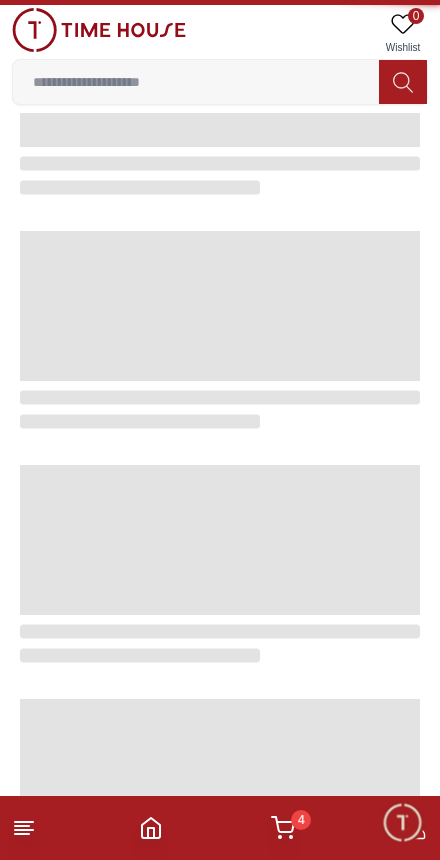 scroll, scrollTop: 0, scrollLeft: 0, axis: both 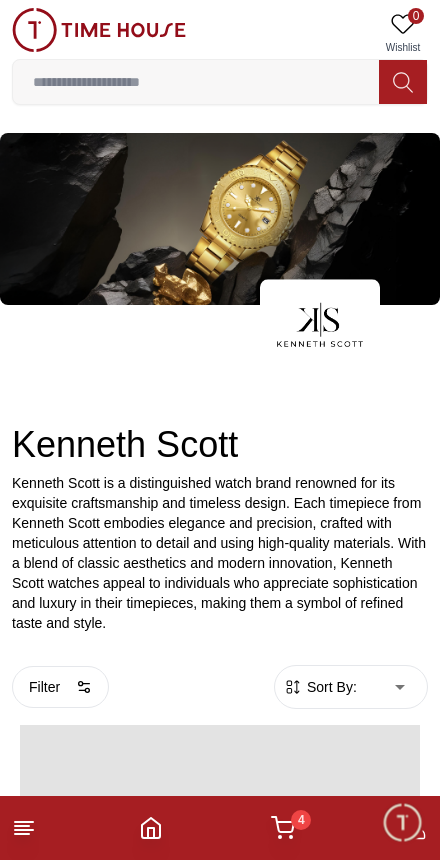 click on "Kenneth Scott is a distinguished watch brand renowned for its exquisite craftsmanship and timeless design. Each timepiece from Kenneth Scott embodies elegance and precision, crafted with meticulous attention to detail and using high-quality materials. With a blend of classic aesthetics and modern innovation, Kenneth Scott watches appeal to individuals who appreciate sophistication and luxury in their timepieces, making them a symbol of refined taste and style." at bounding box center [220, 553] 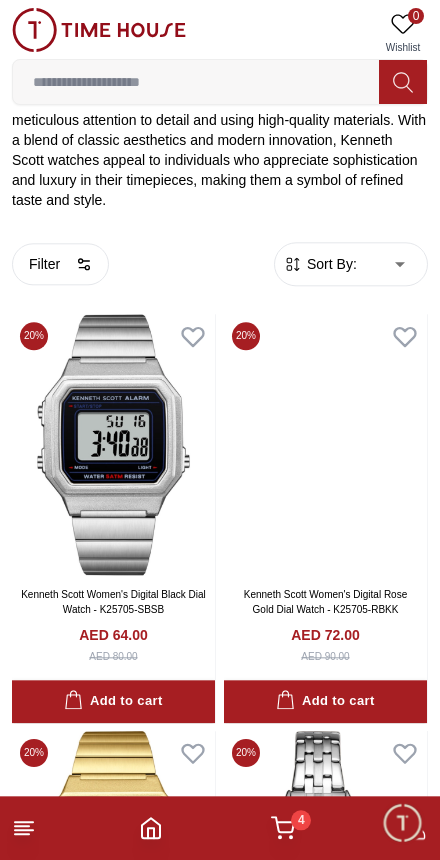 scroll, scrollTop: 432, scrollLeft: 0, axis: vertical 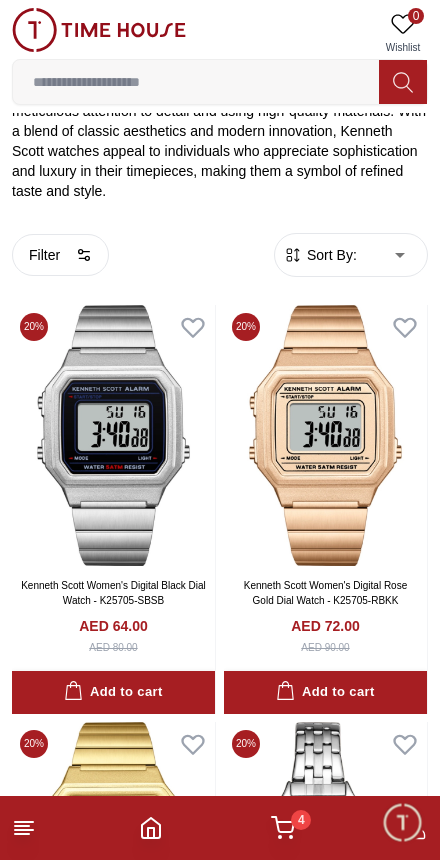 click at bounding box center (99, 30) 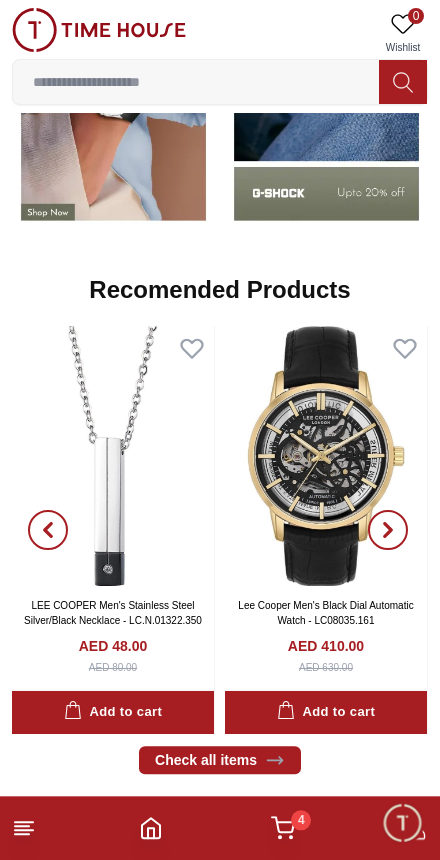 scroll, scrollTop: 1846, scrollLeft: 0, axis: vertical 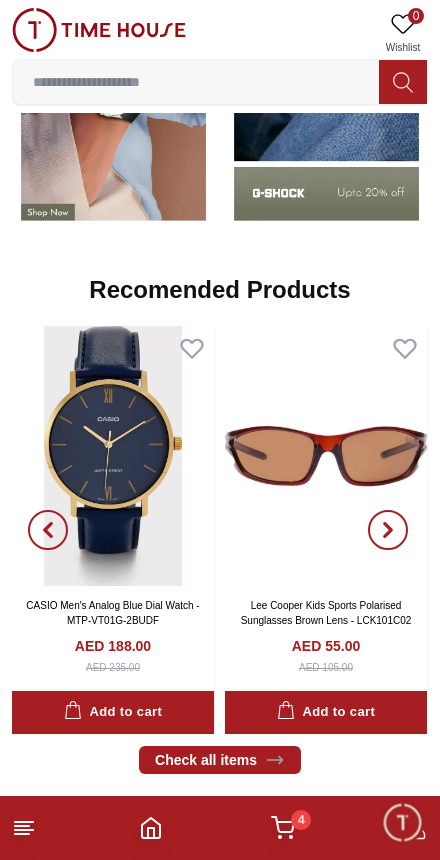click on "Lee Cooper Kids Sports Polarised Sunglasses Brown Lens - LCK101C02" at bounding box center [326, 613] 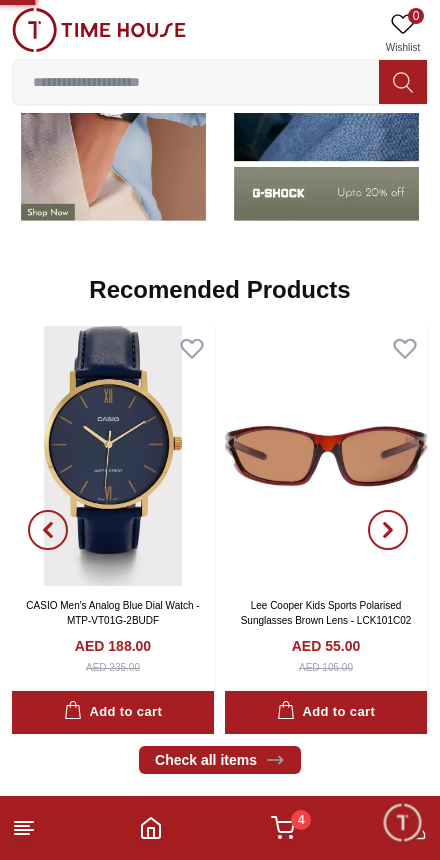 scroll, scrollTop: 0, scrollLeft: 0, axis: both 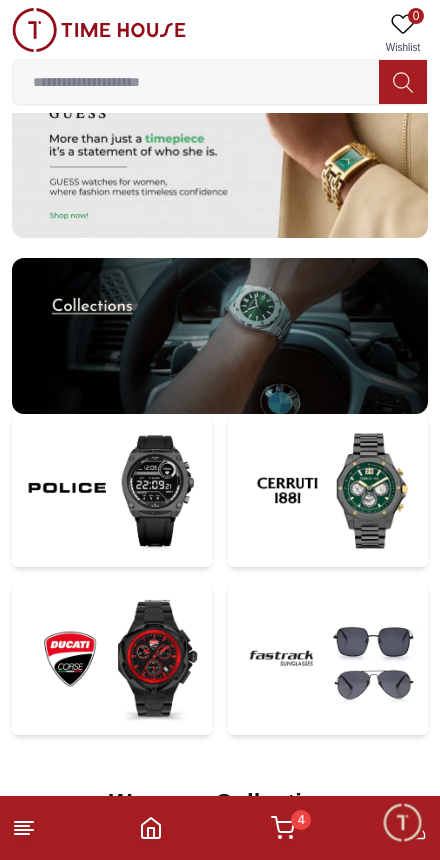 click at bounding box center (220, 336) 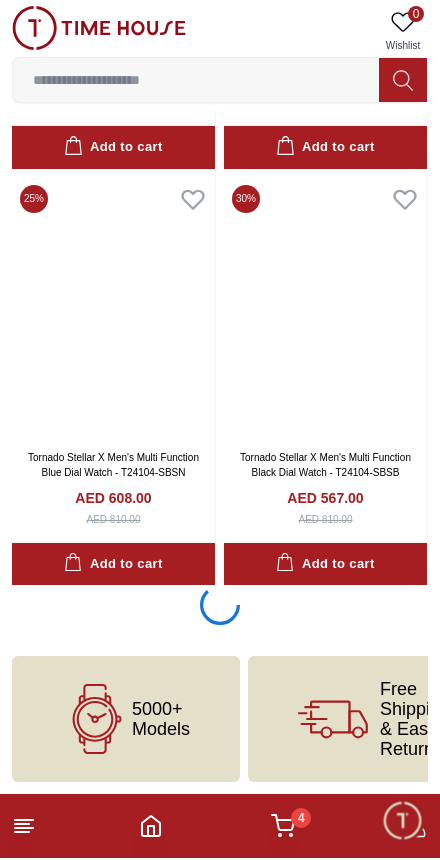 scroll, scrollTop: 4285, scrollLeft: 0, axis: vertical 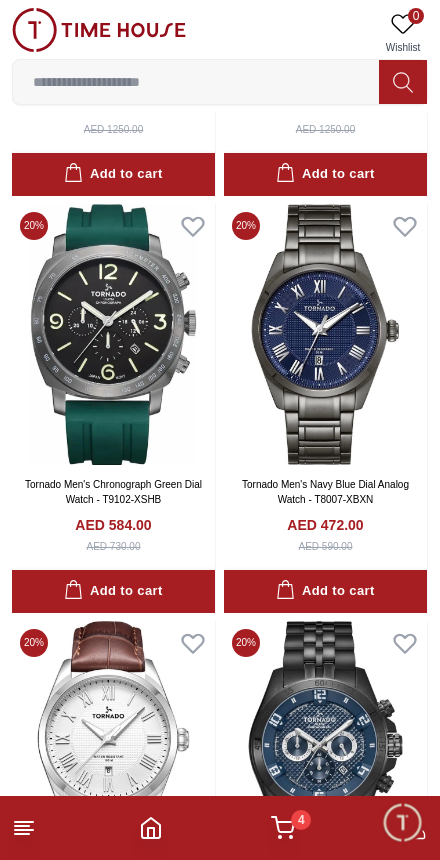 click at bounding box center (99, 30) 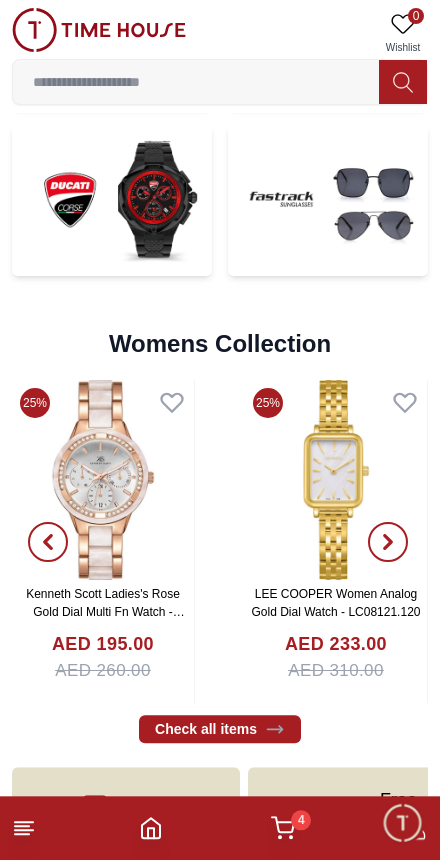 scroll, scrollTop: 4549, scrollLeft: 0, axis: vertical 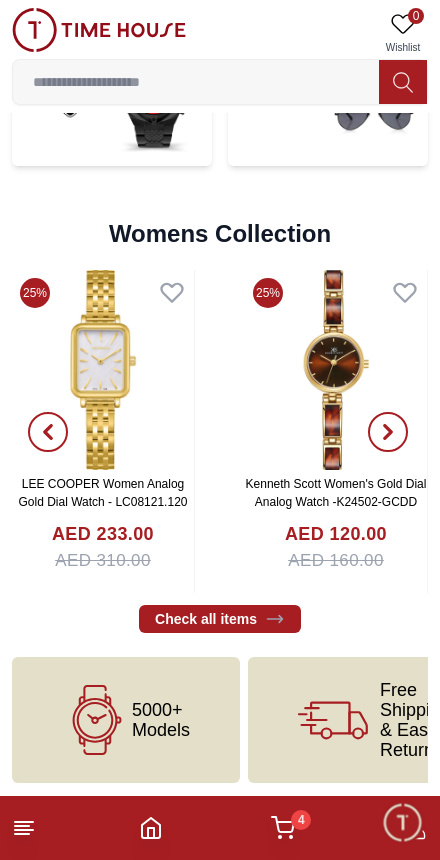 click 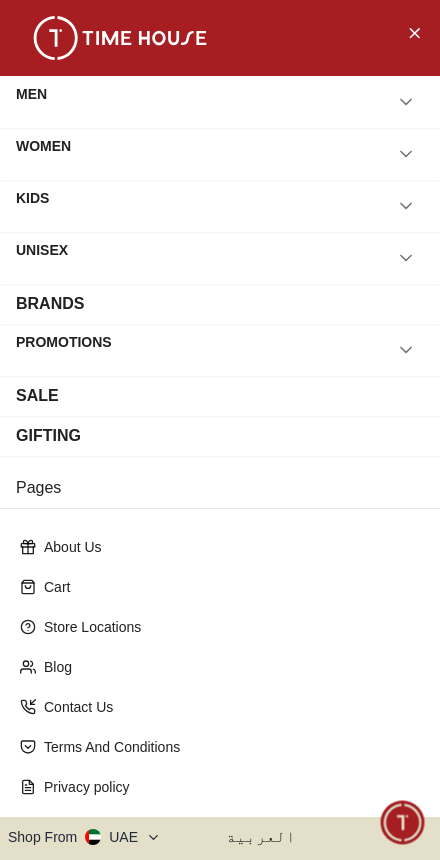 click on "MEN" at bounding box center (31, 102) 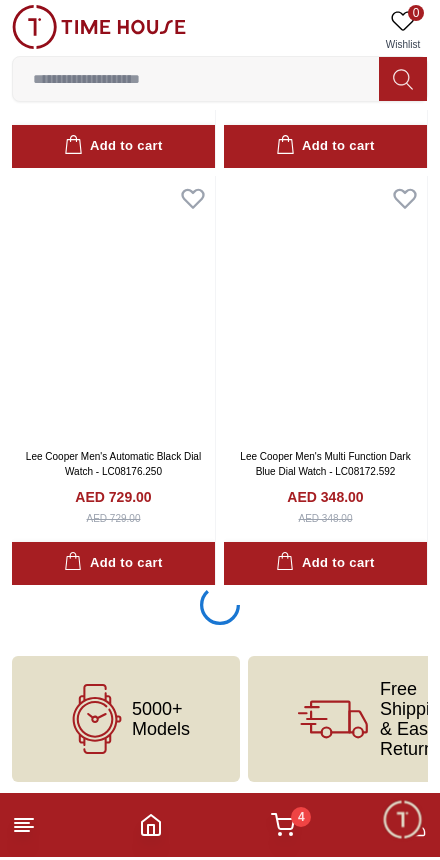 scroll, scrollTop: 3773, scrollLeft: 0, axis: vertical 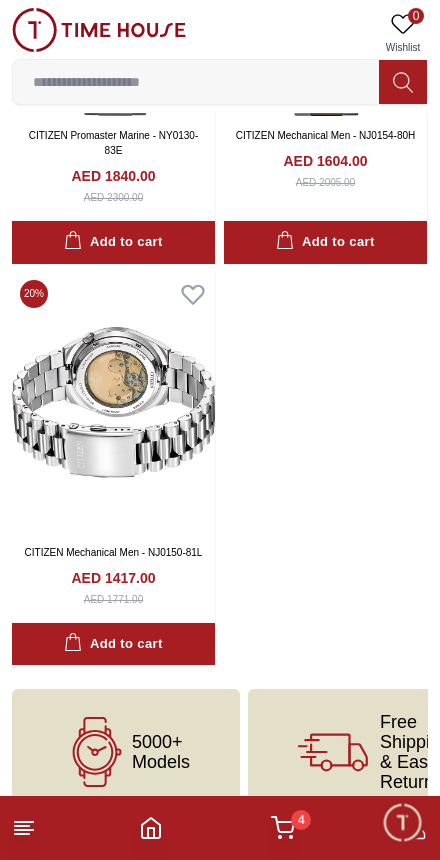 click on "5000+ Models" at bounding box center (126, 752) 